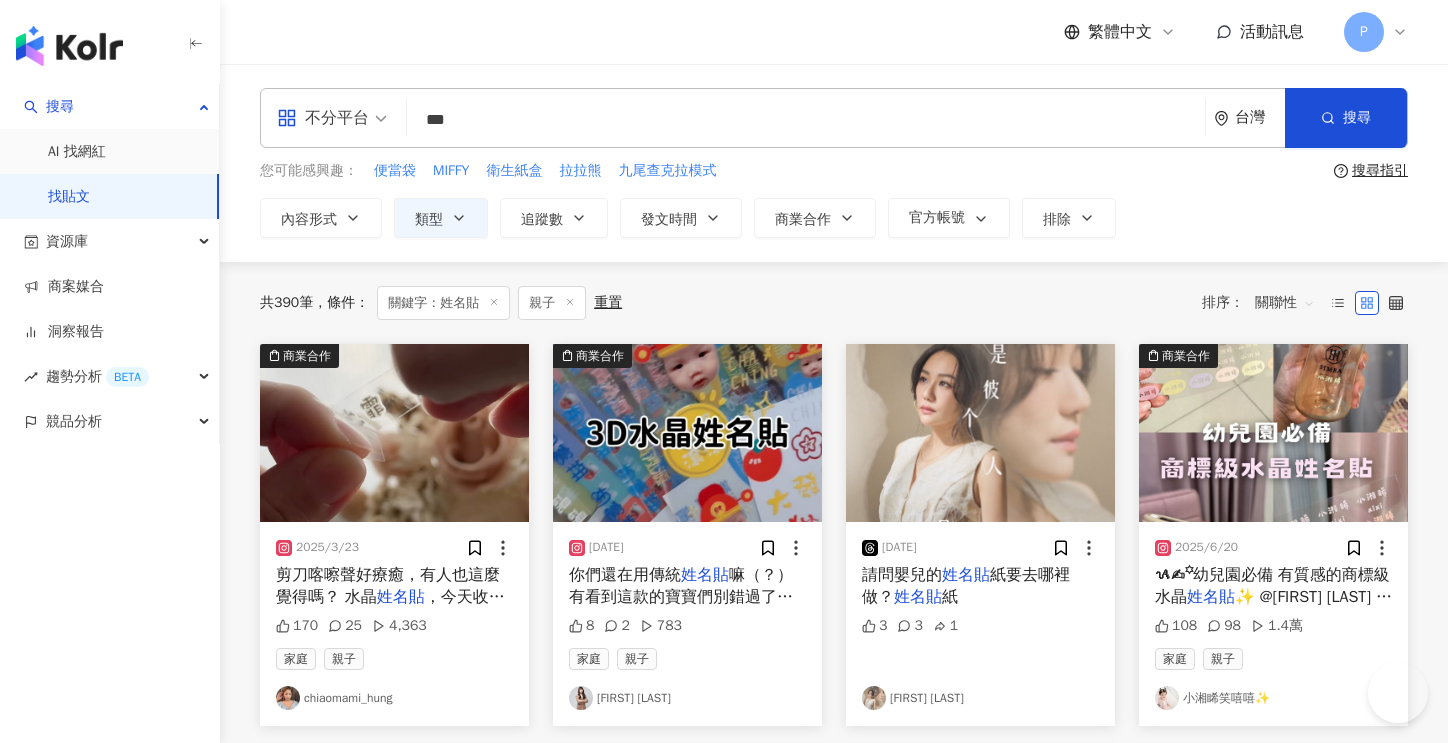 scroll, scrollTop: 100, scrollLeft: 0, axis: vertical 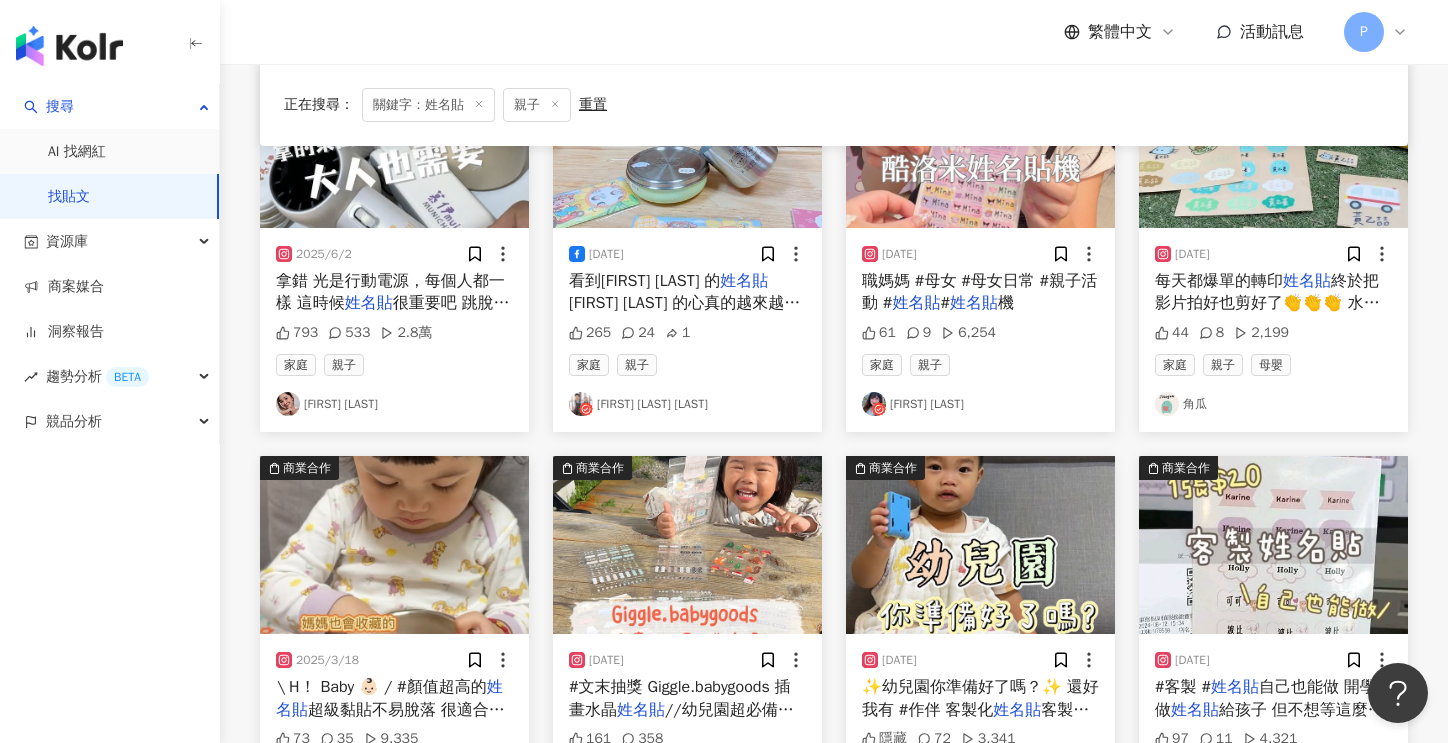 click on "慕伊｜龜毛媽｜親子露營" at bounding box center (394, 404) 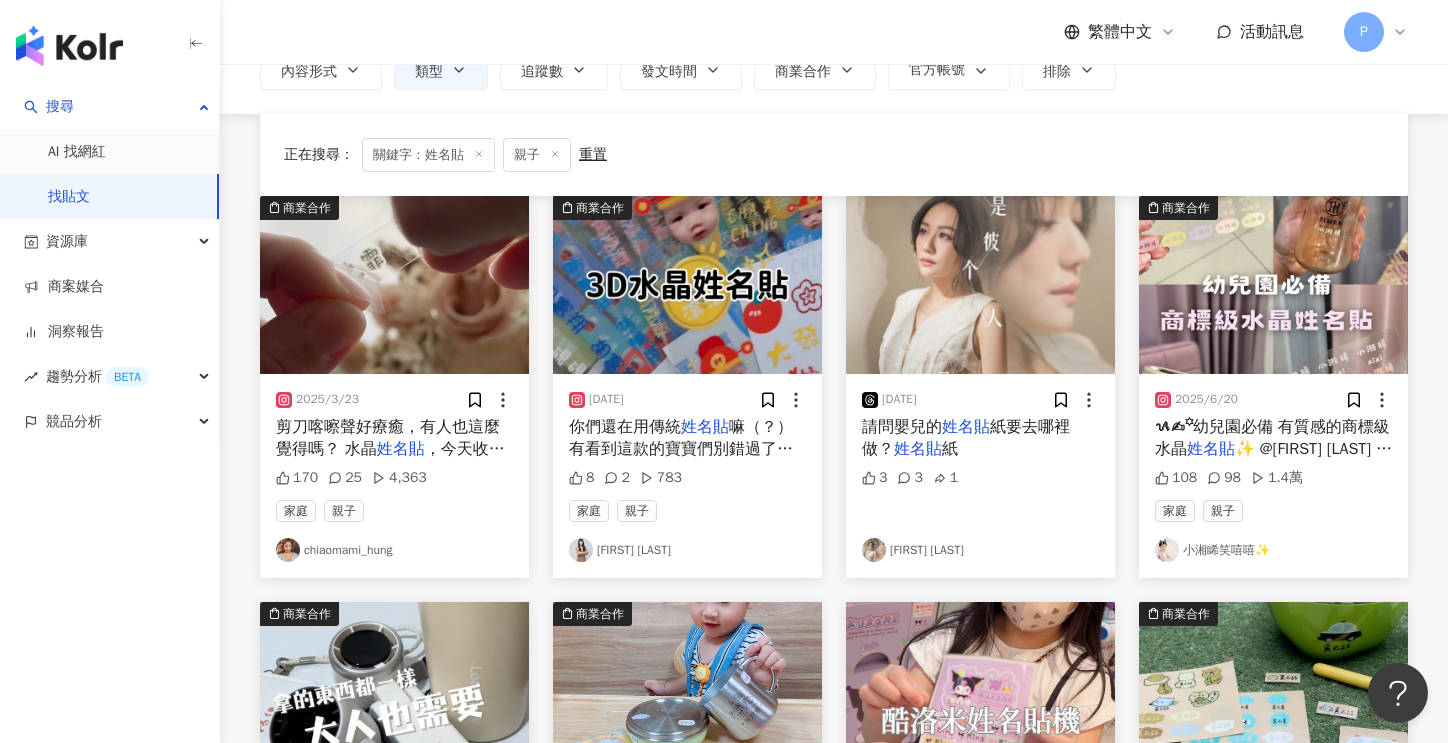 scroll, scrollTop: 0, scrollLeft: 0, axis: both 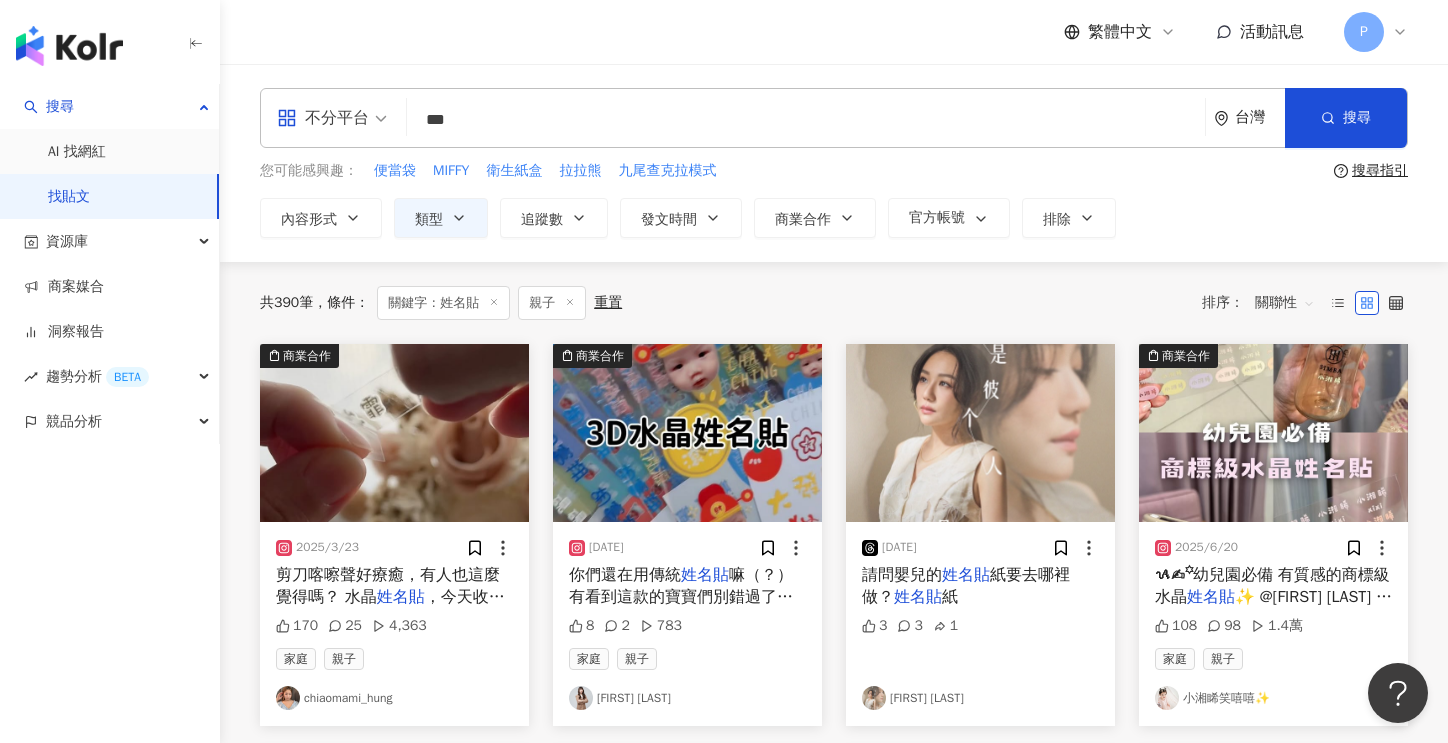 click on "chiaomami_hung" at bounding box center [394, 698] 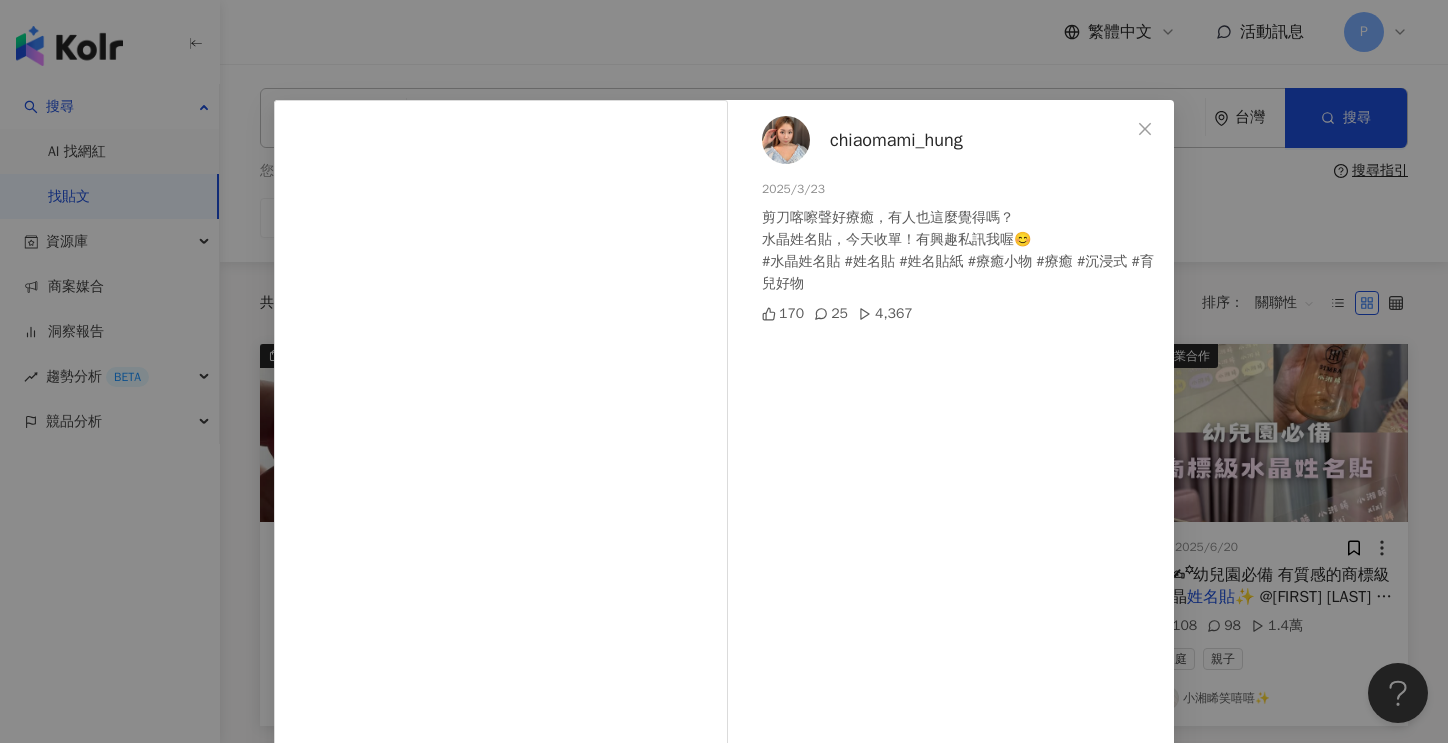 scroll, scrollTop: 0, scrollLeft: 0, axis: both 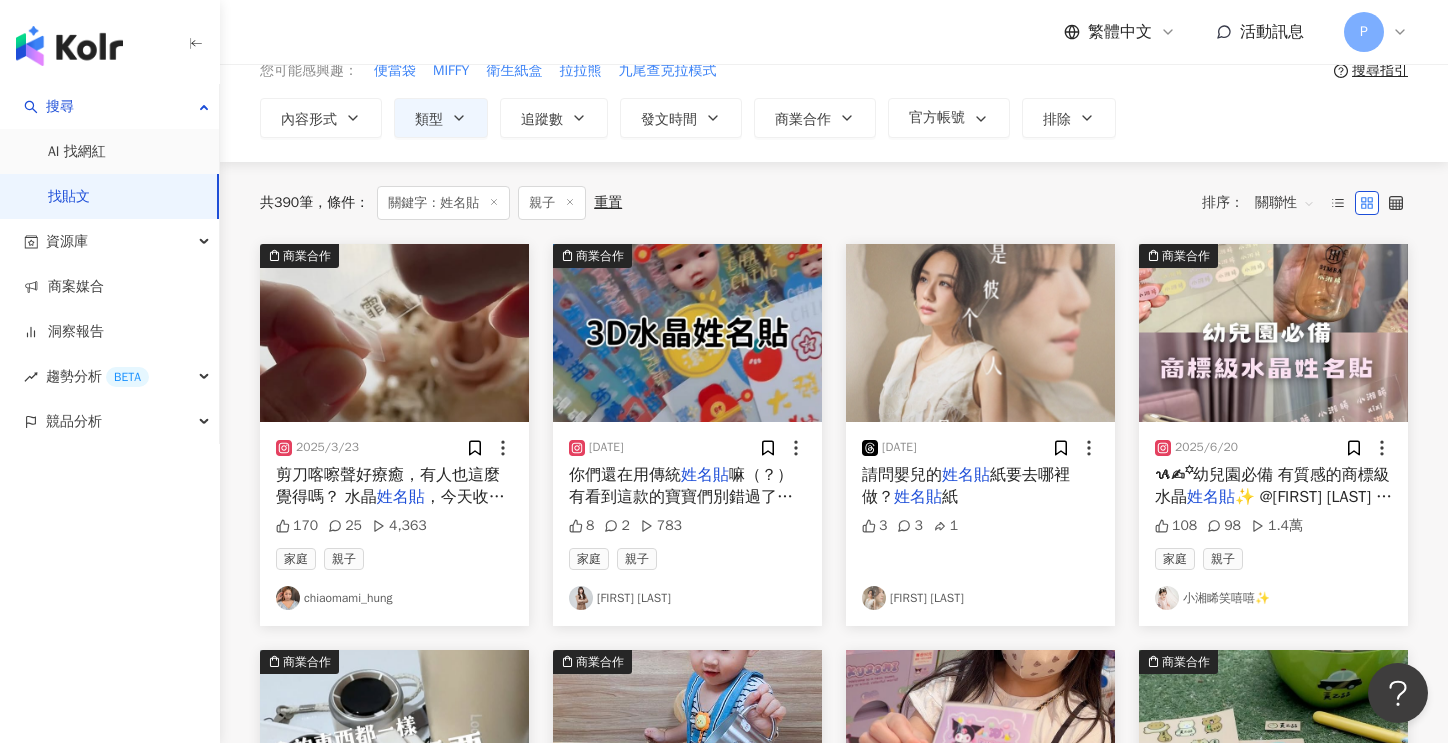 click on "顏瑞凌" at bounding box center (687, 598) 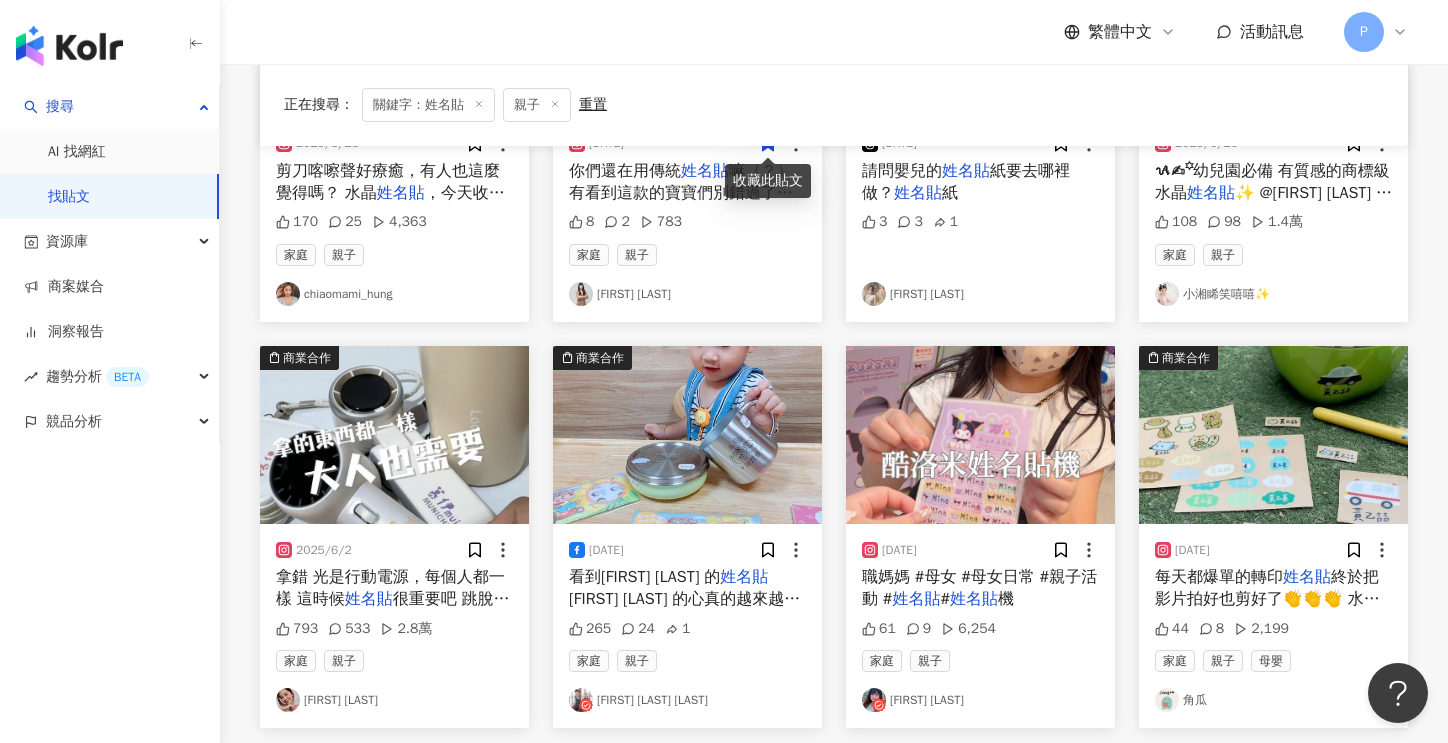 scroll, scrollTop: 500, scrollLeft: 0, axis: vertical 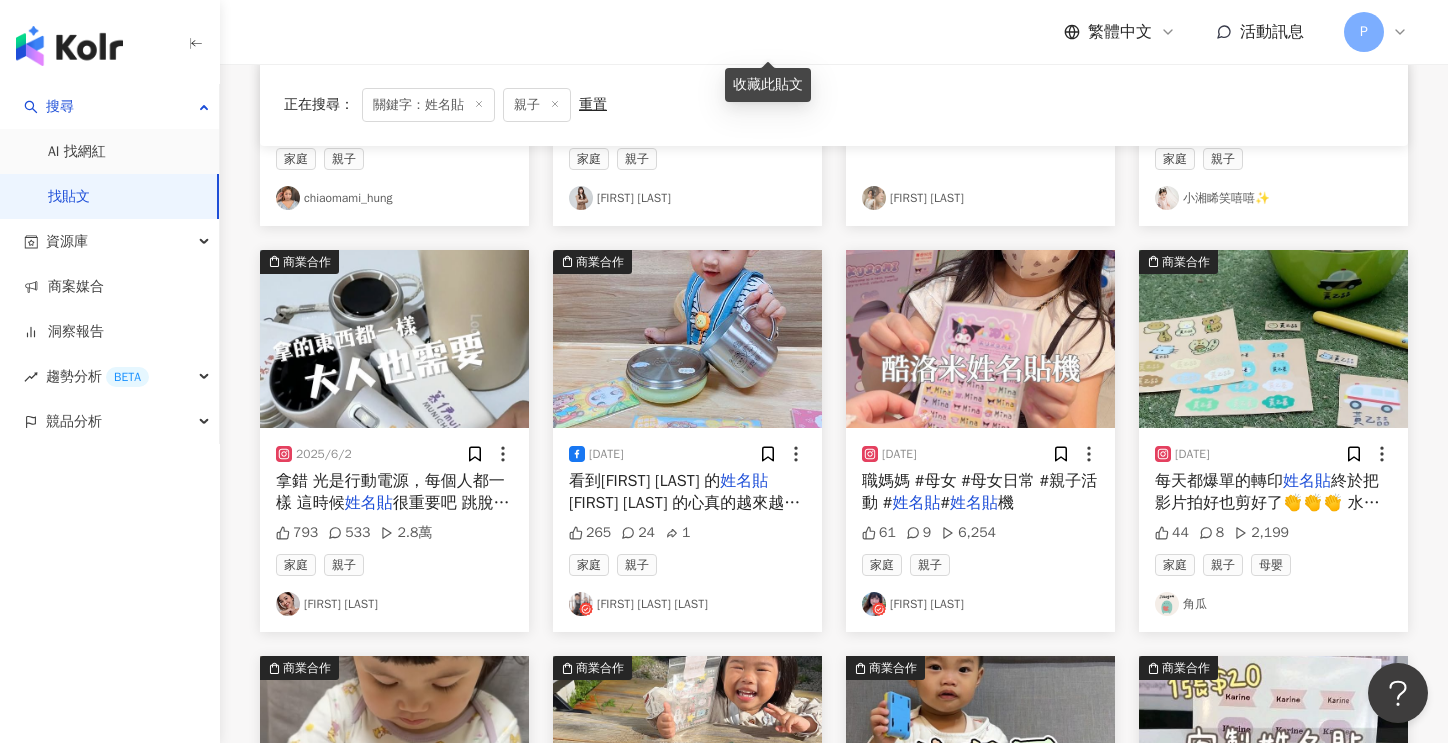 click on "翔哥の成長日記" at bounding box center [687, 604] 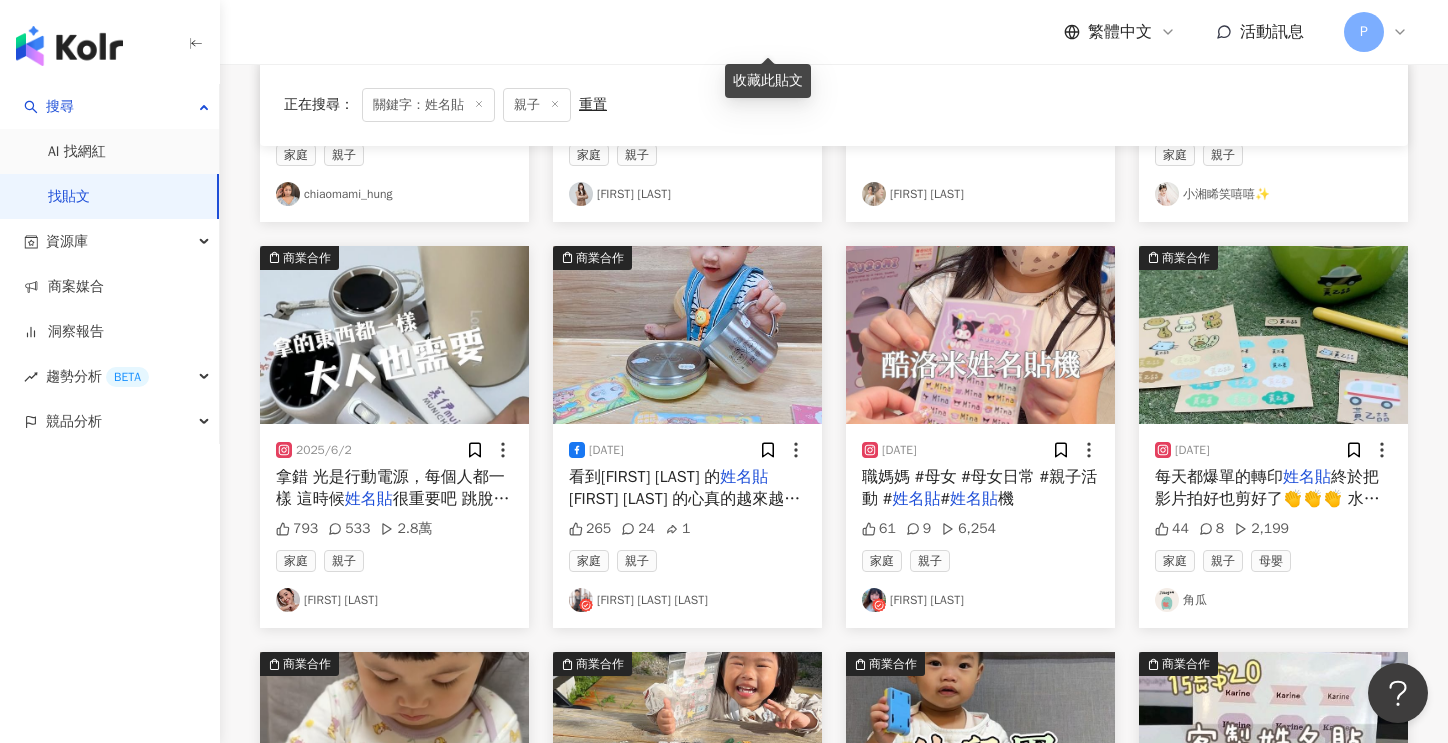 scroll, scrollTop: 500, scrollLeft: 0, axis: vertical 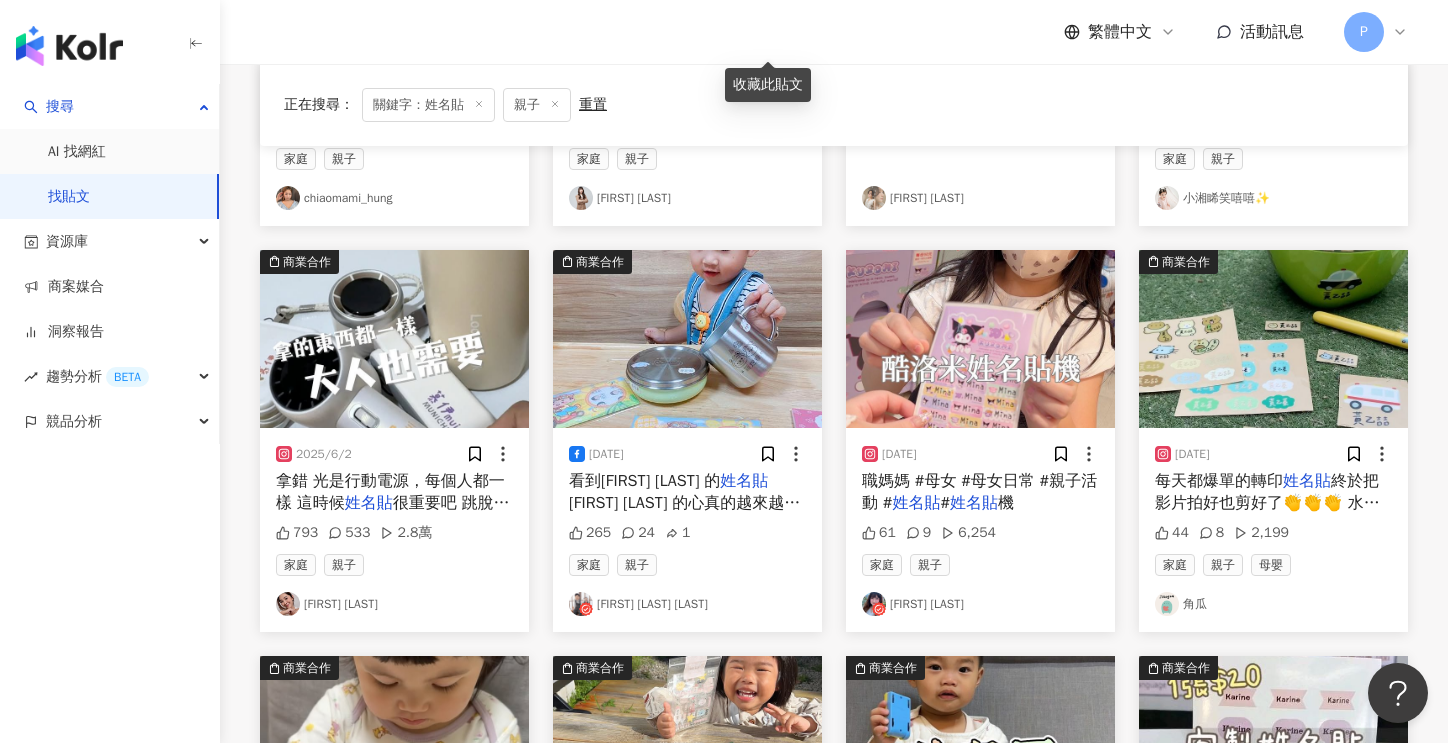 click on "角瓜" at bounding box center [1273, 604] 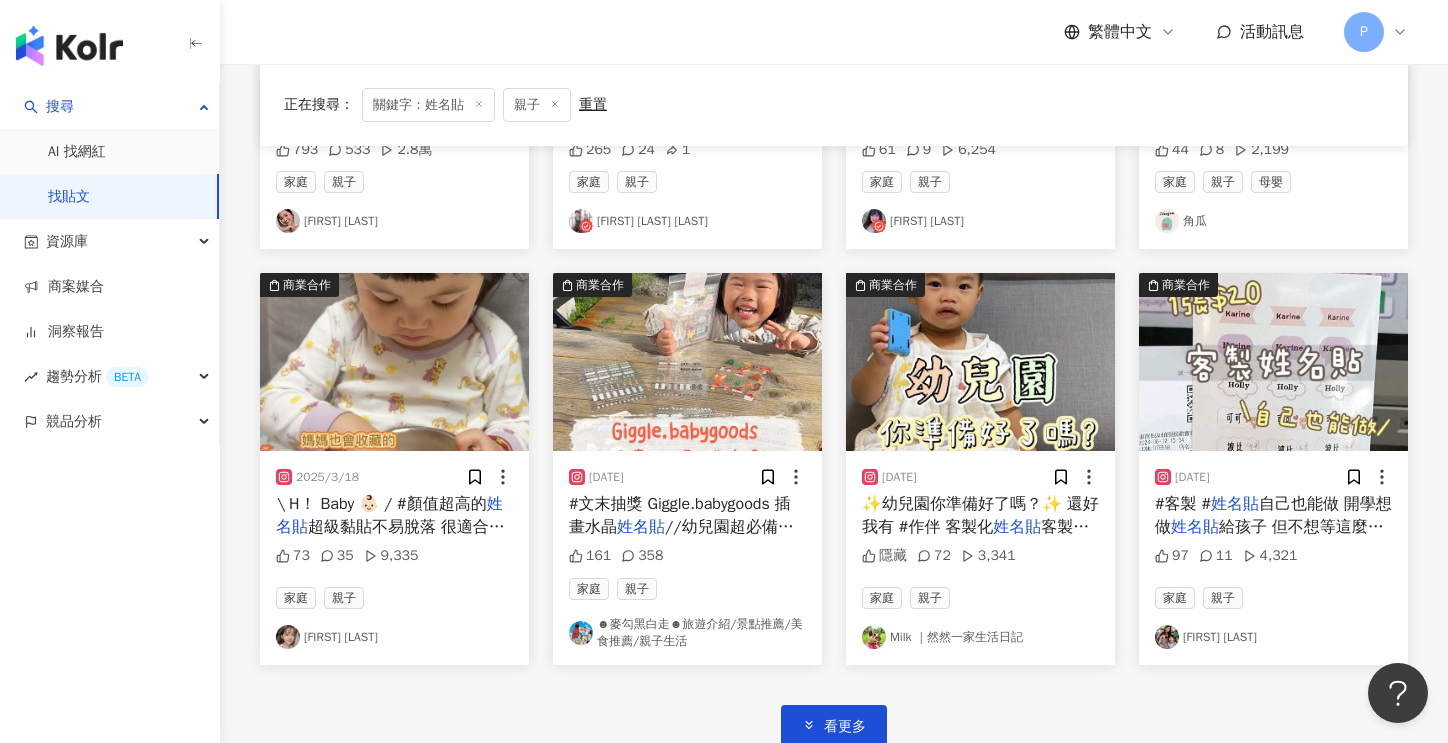 scroll, scrollTop: 900, scrollLeft: 0, axis: vertical 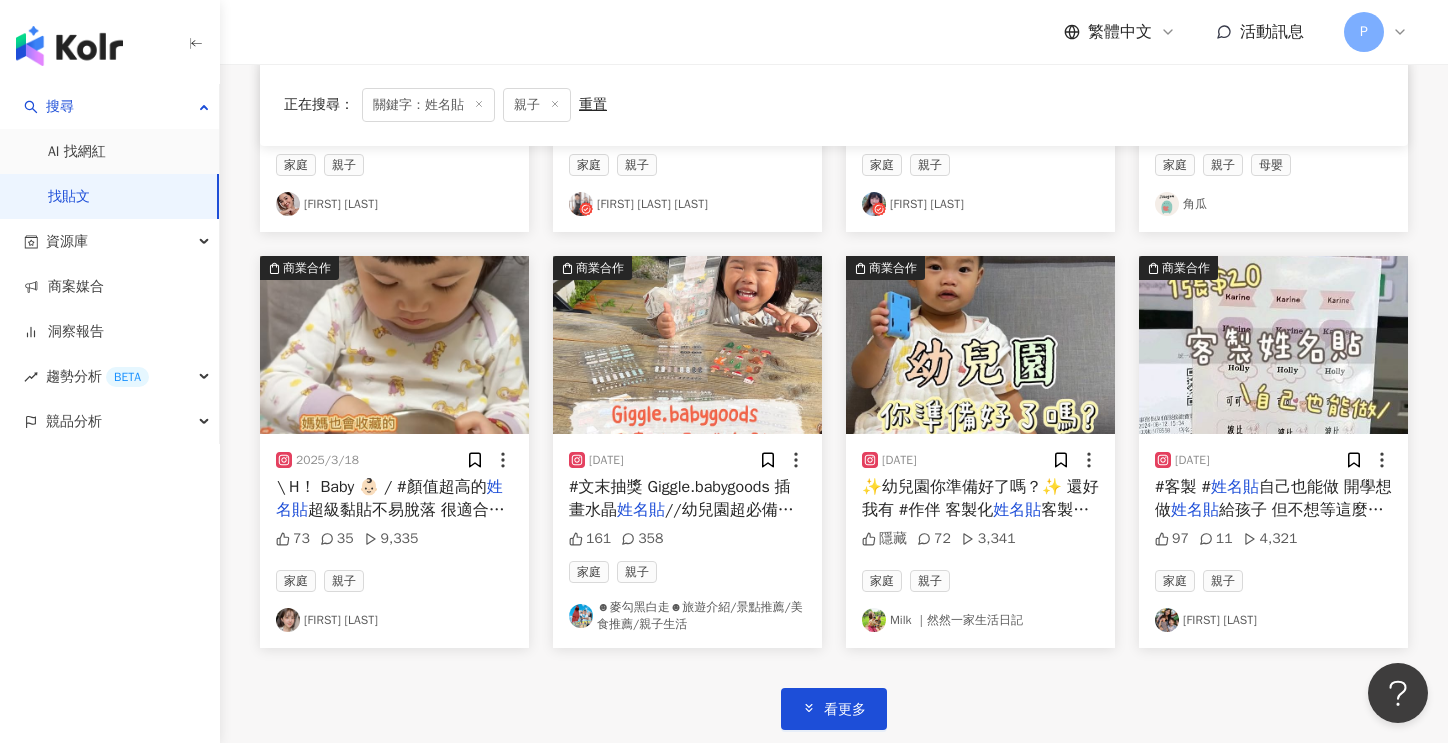 click on "妮莫mo🦄Marykay孟晏♡" at bounding box center (394, 620) 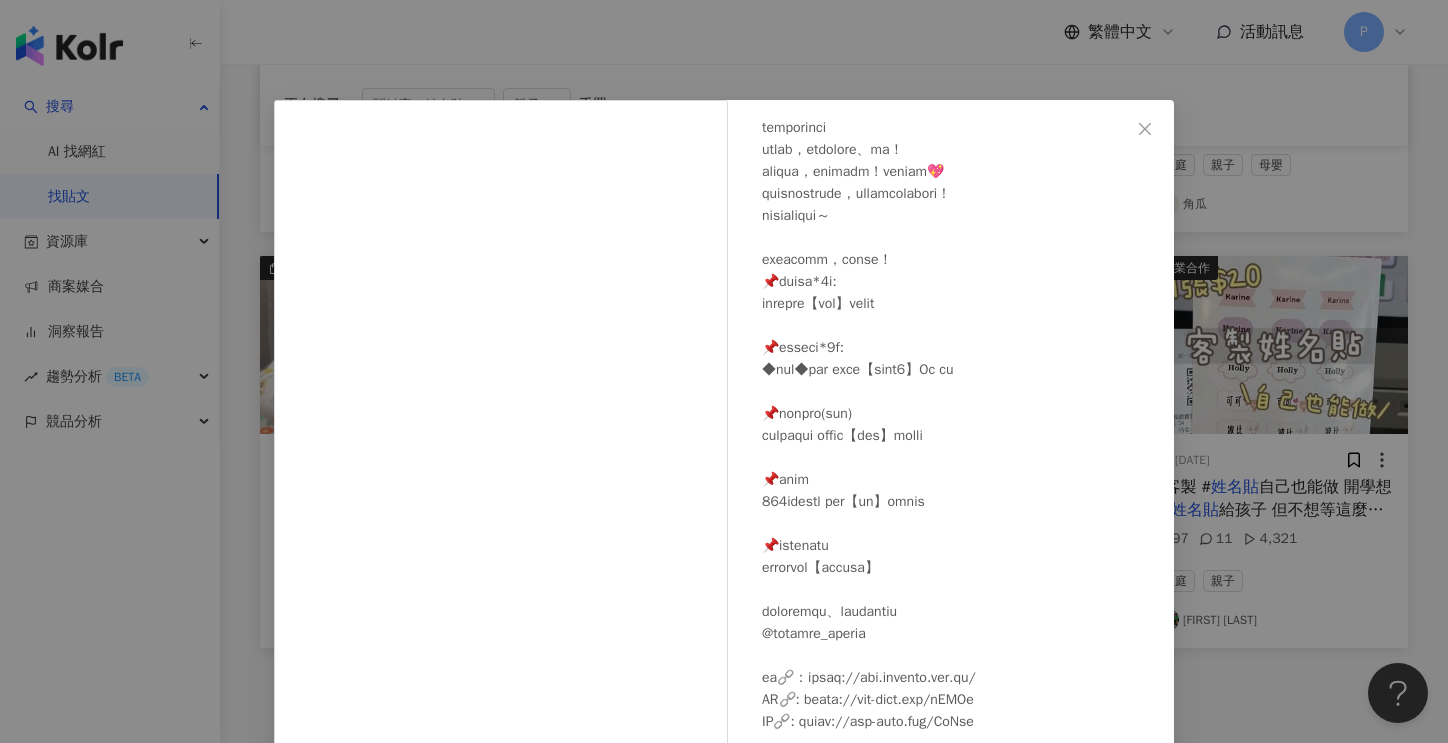 scroll, scrollTop: 0, scrollLeft: 0, axis: both 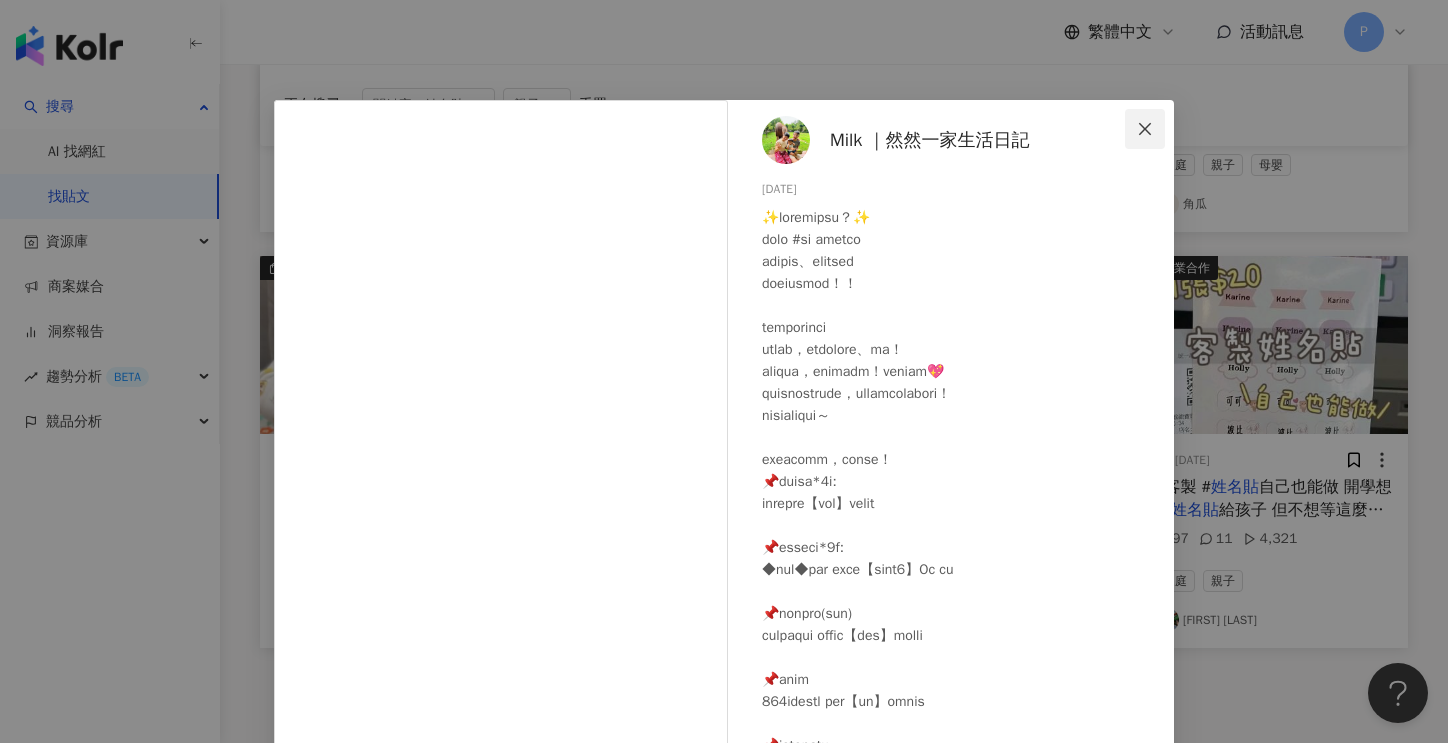 click 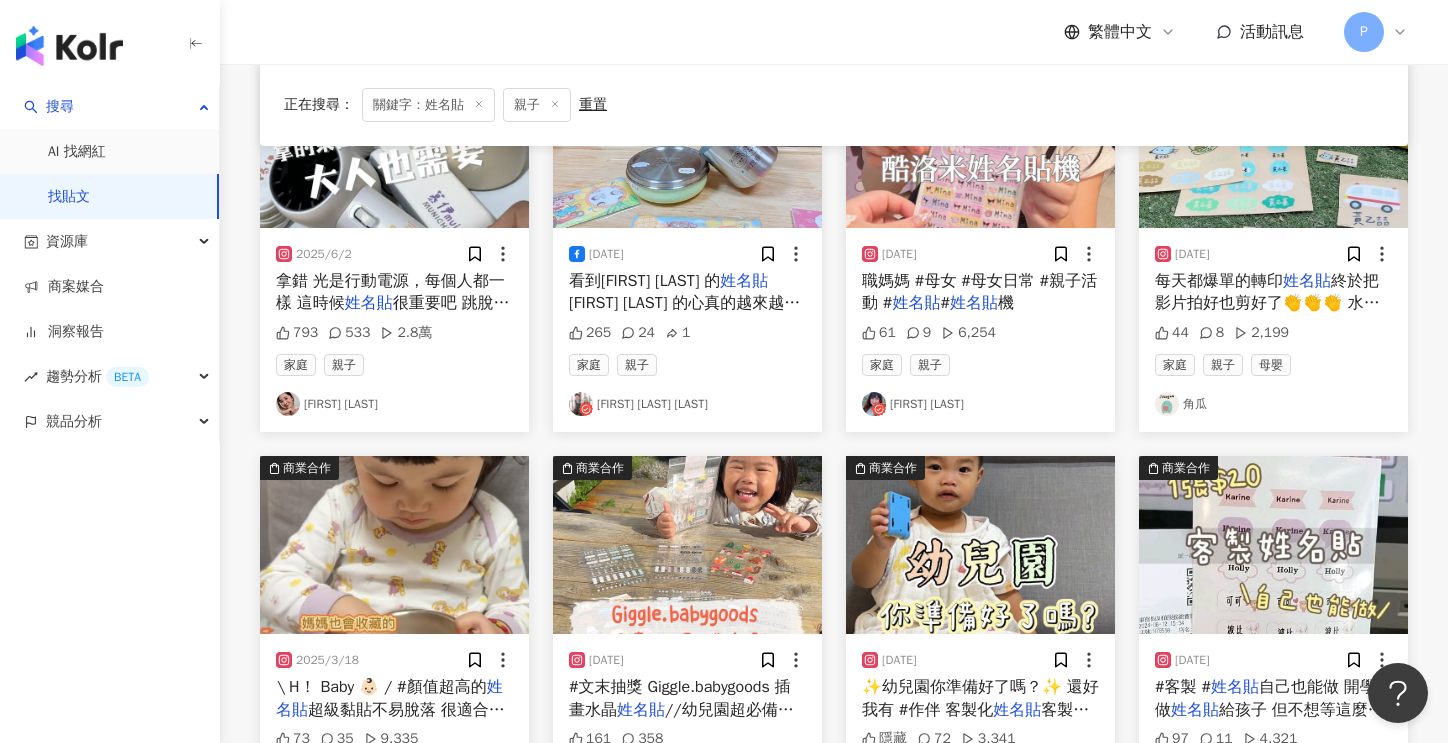 scroll, scrollTop: 1000, scrollLeft: 0, axis: vertical 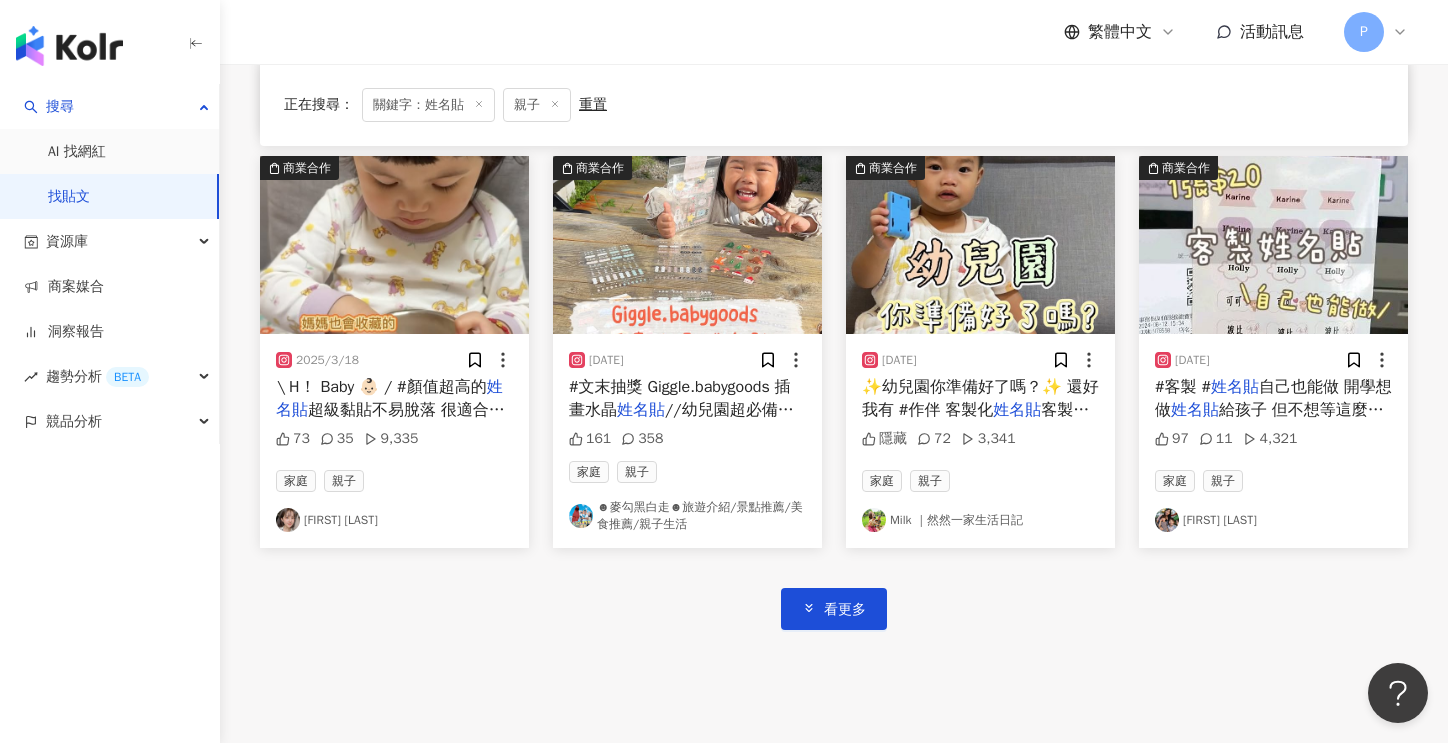 click on "chiangkarine" at bounding box center [1273, 520] 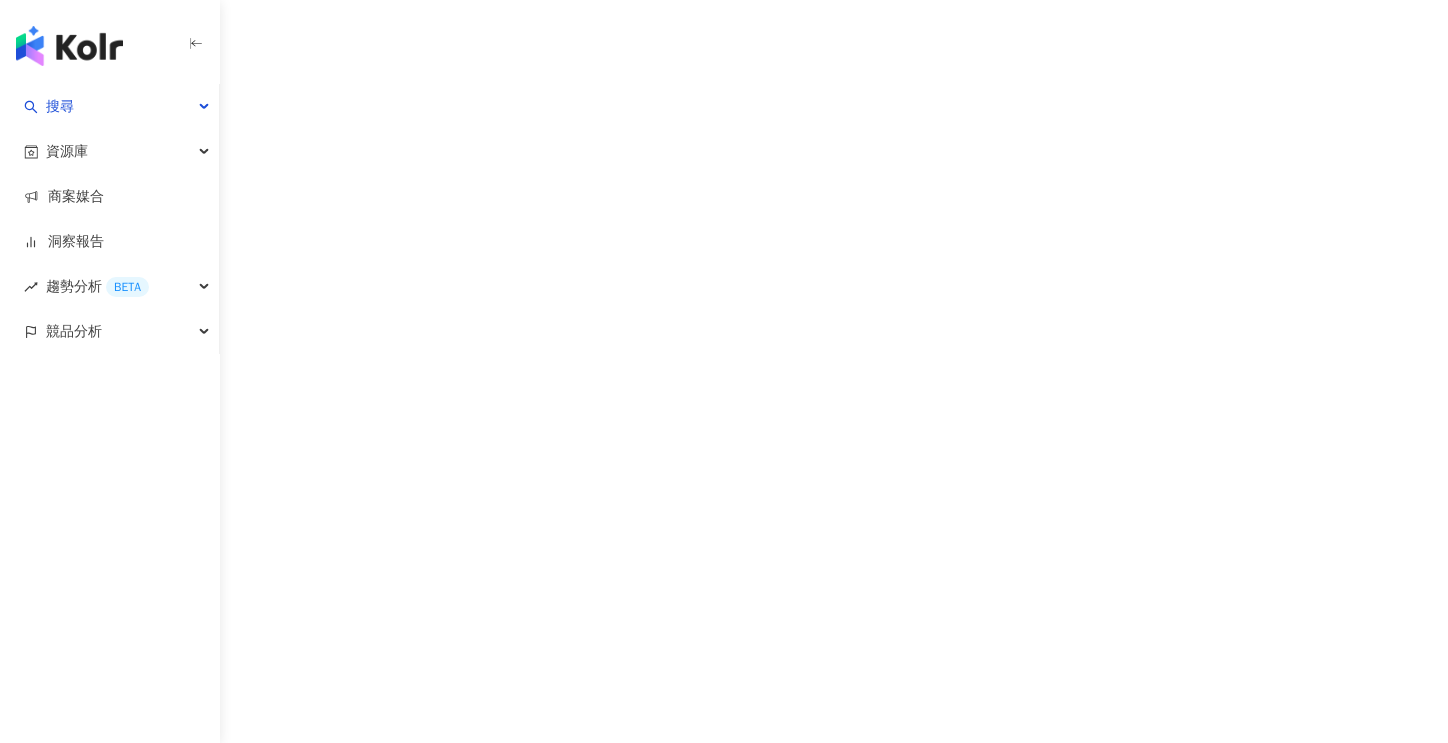 scroll, scrollTop: 0, scrollLeft: 0, axis: both 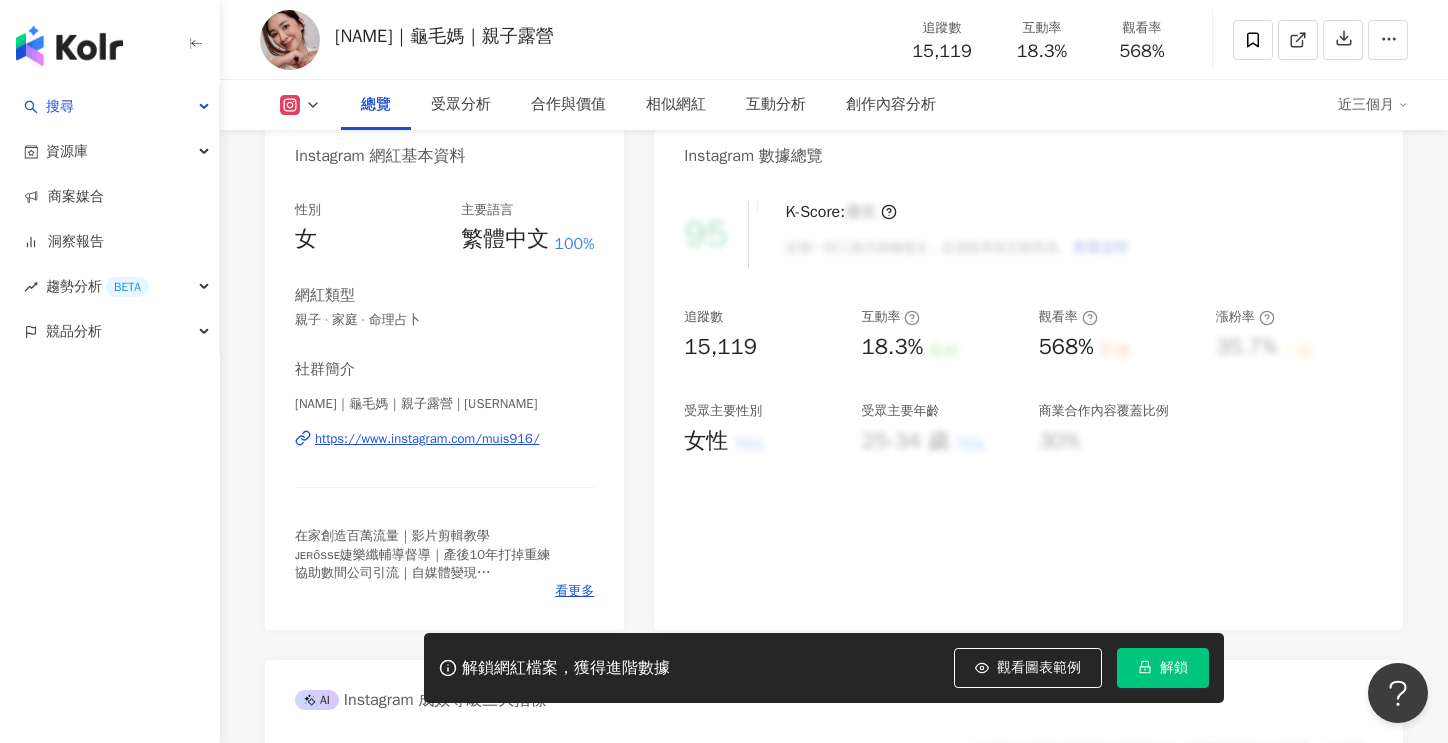 click on "https://www.instagram.com/muis916/" at bounding box center [427, 439] 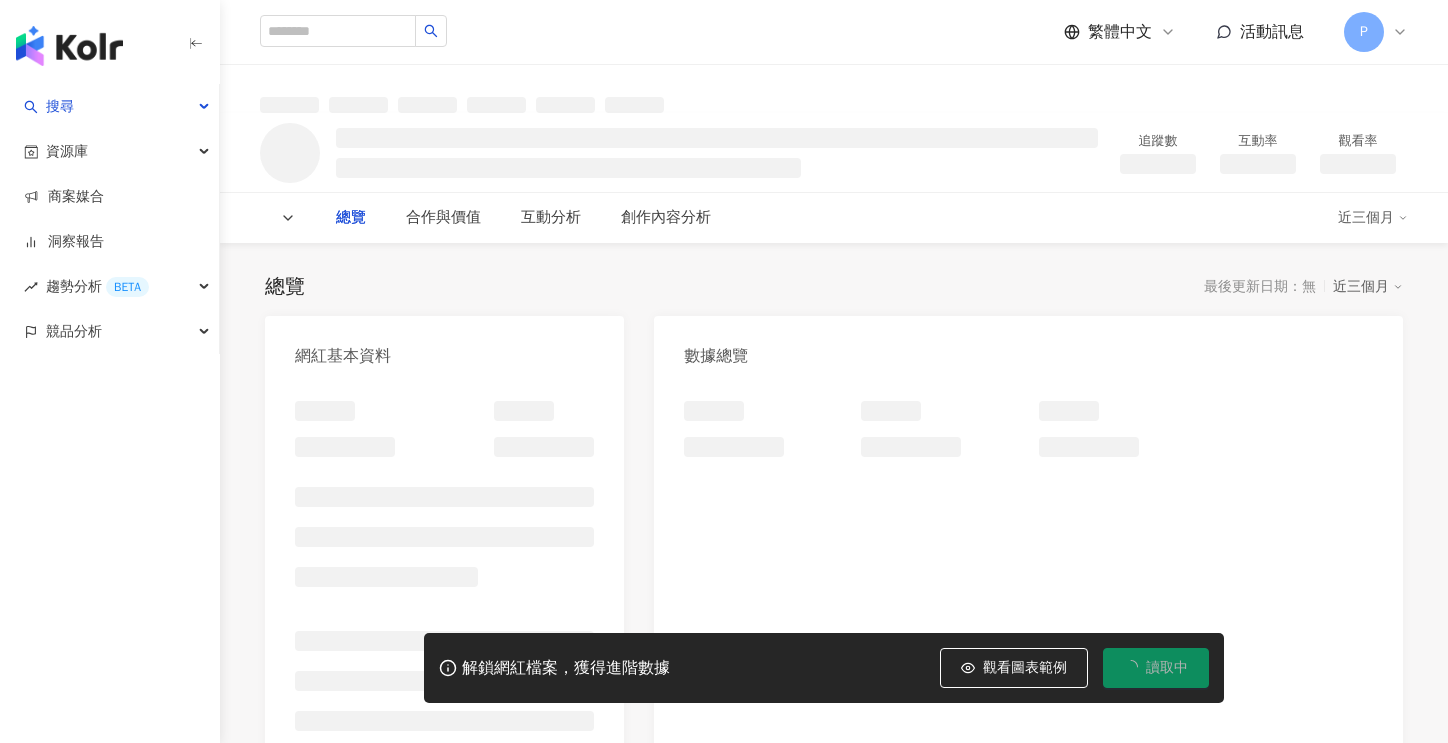 scroll, scrollTop: 0, scrollLeft: 0, axis: both 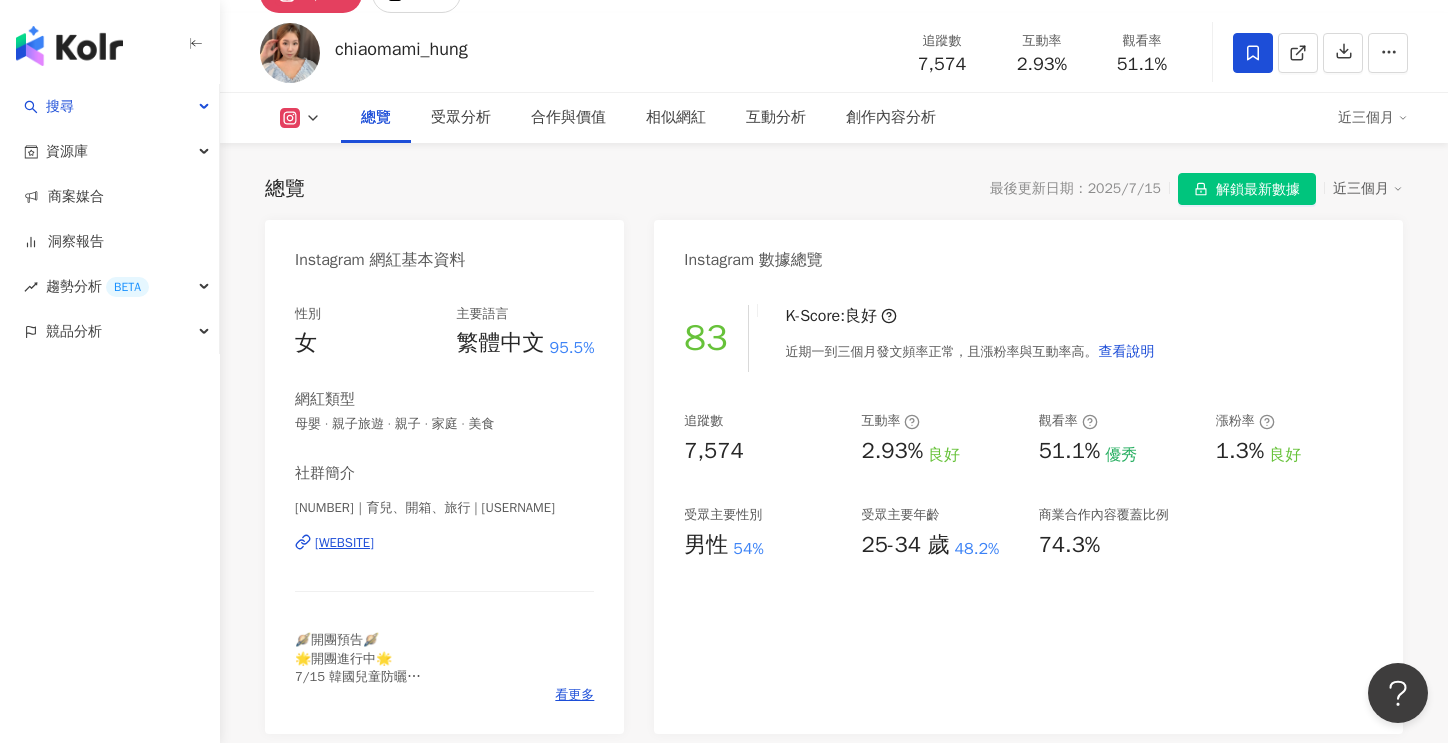 click on "https://www.instagram.com/chiaomami_hung/" at bounding box center (344, 543) 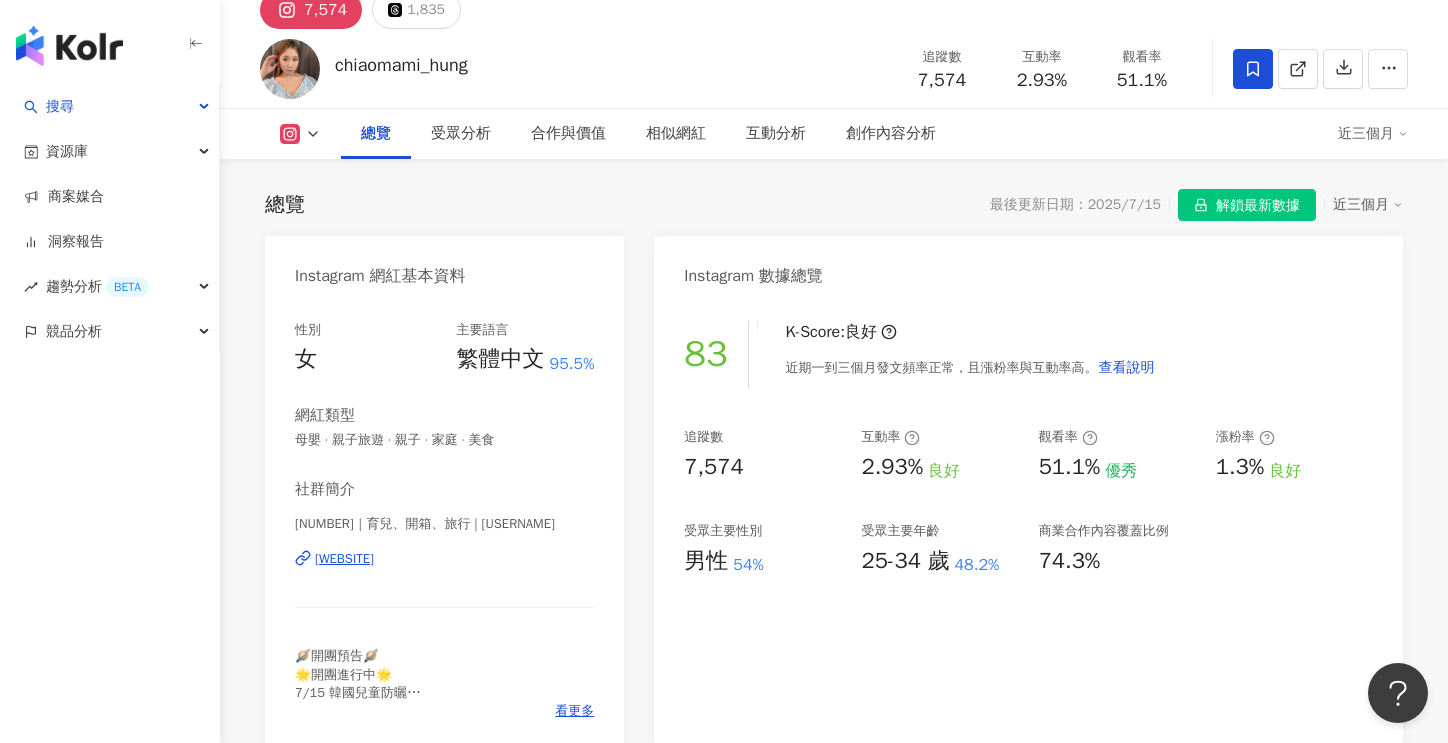 scroll, scrollTop: 200, scrollLeft: 0, axis: vertical 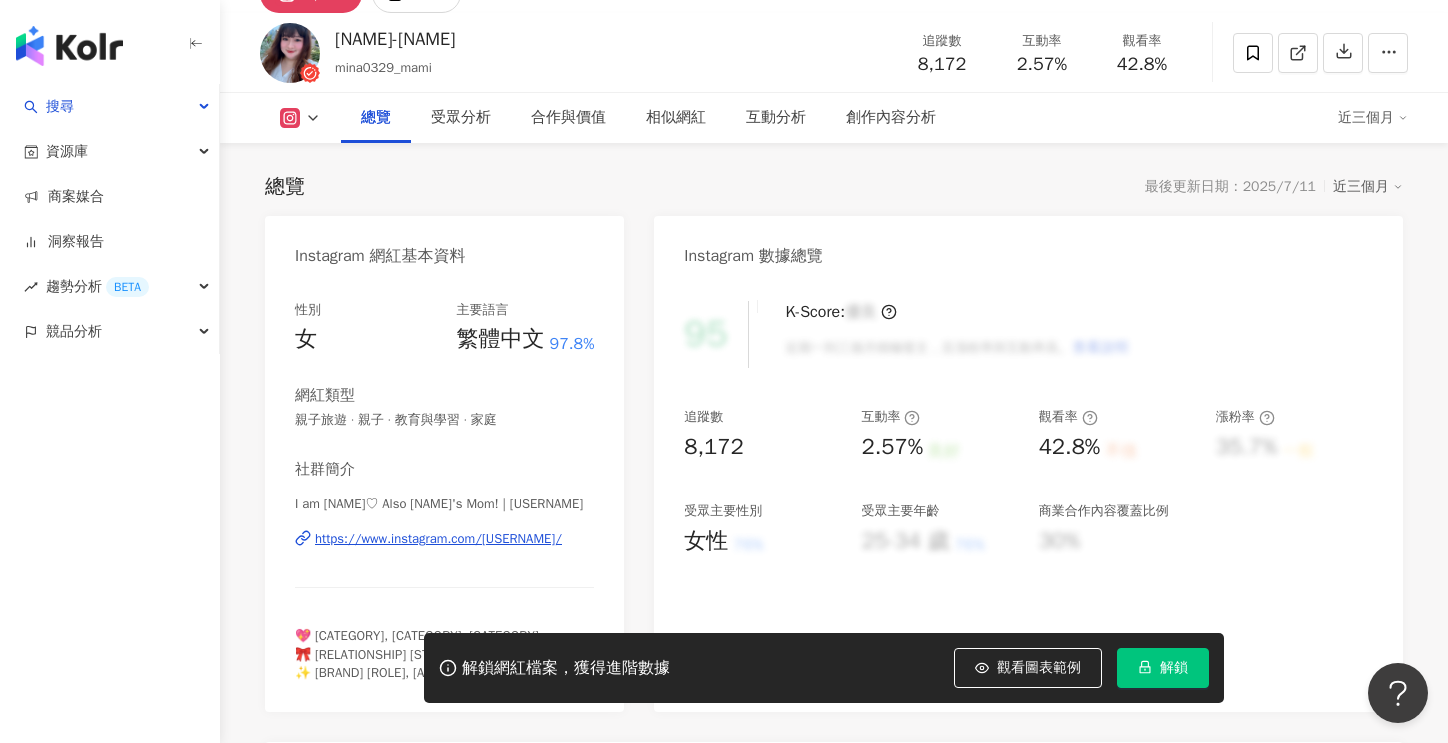 click on "https://www.instagram.com/mina0329_mami/" at bounding box center (438, 539) 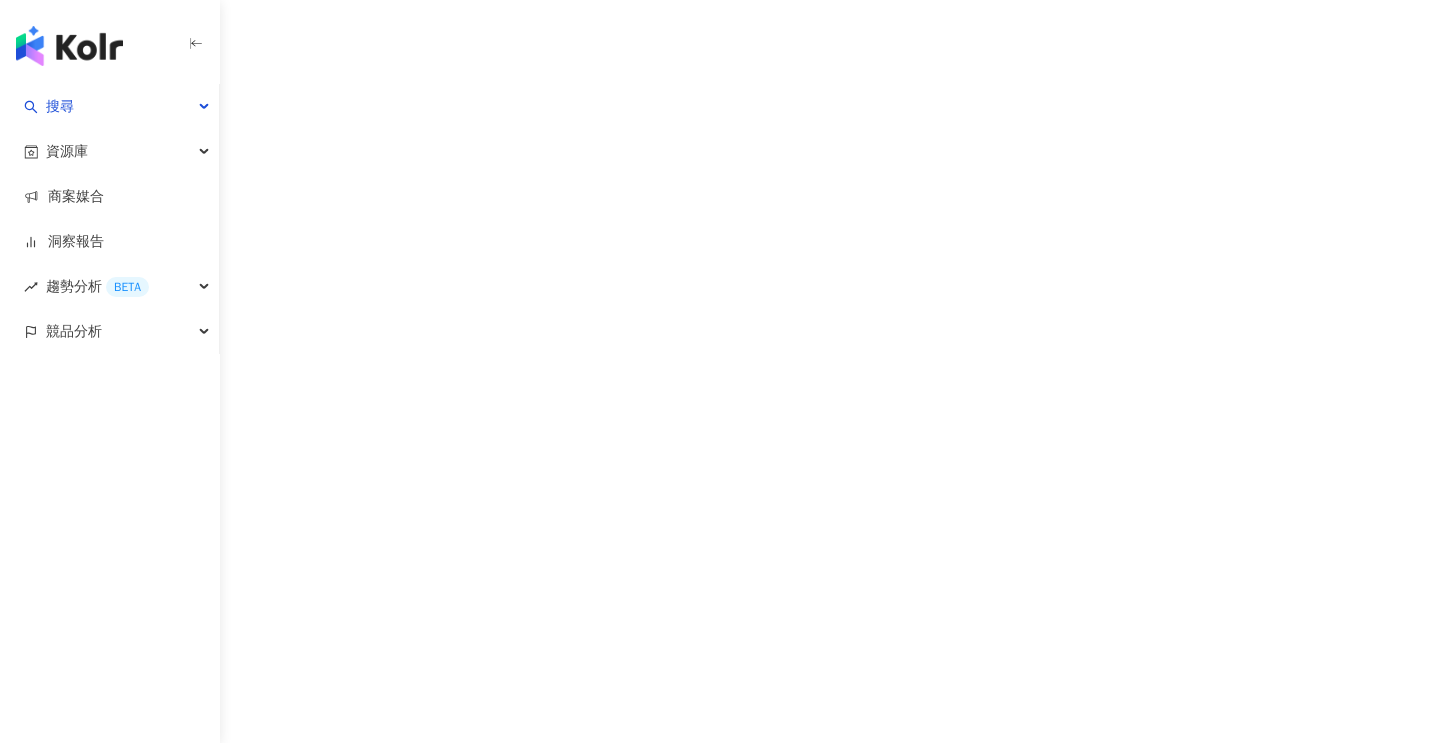 scroll, scrollTop: 0, scrollLeft: 0, axis: both 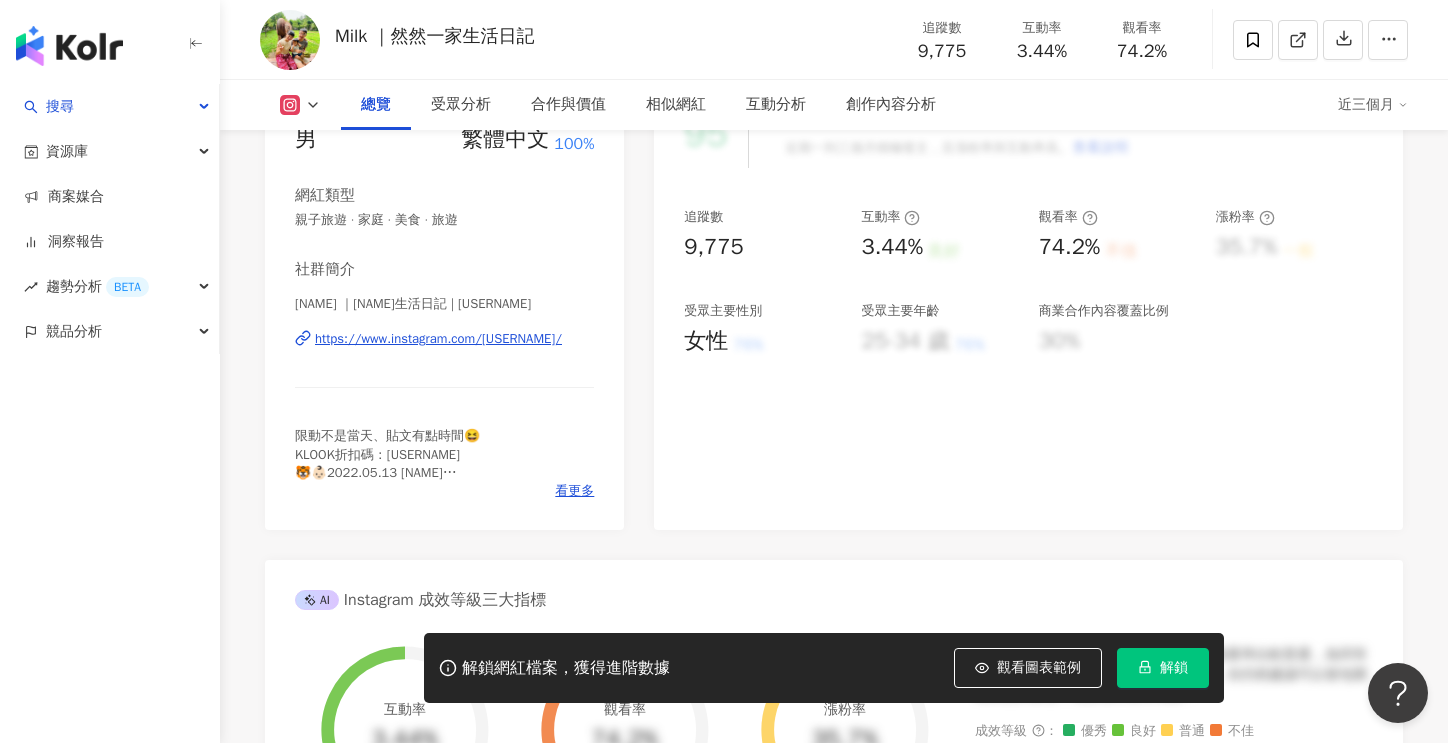 click on "https://www.instagram.com/milktsai_0324/" at bounding box center [438, 339] 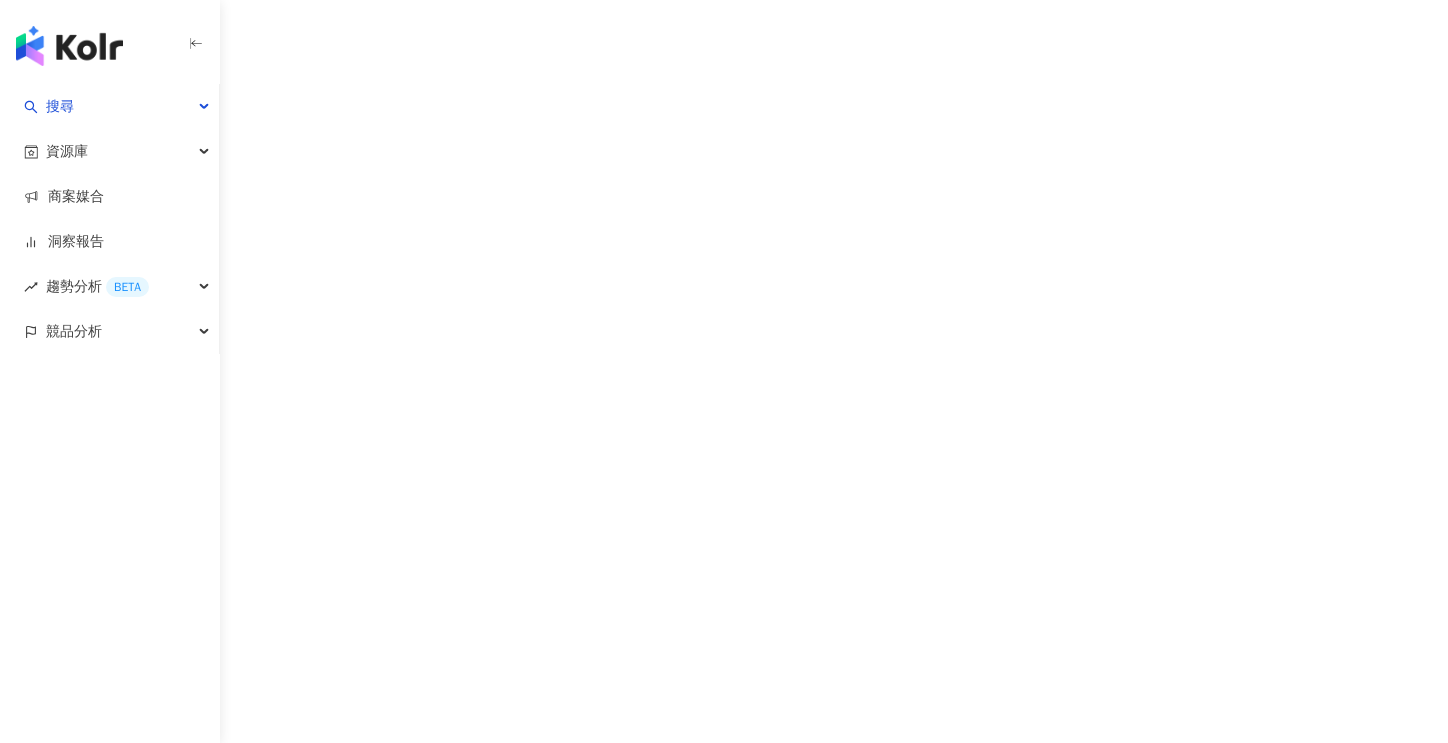scroll, scrollTop: 0, scrollLeft: 0, axis: both 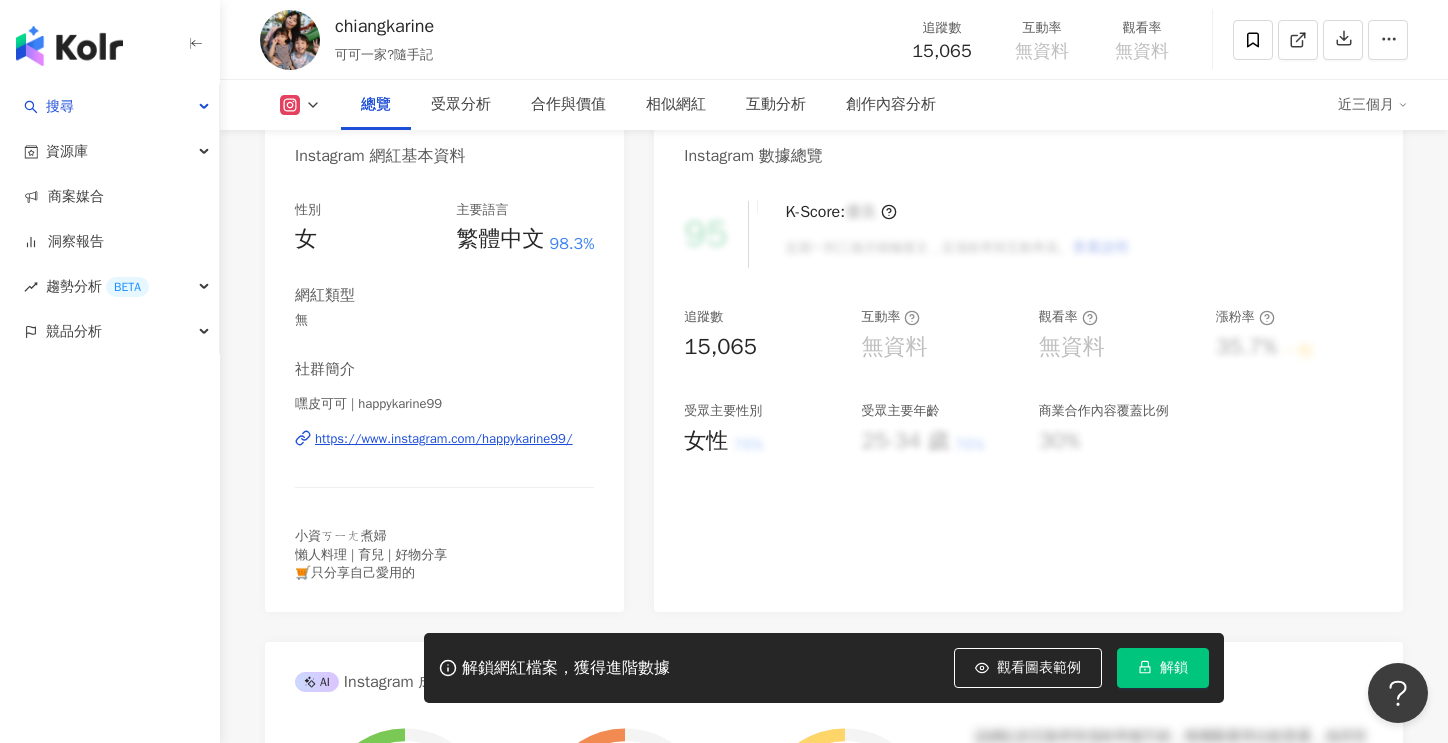 click on "https://www.instagram.com/happykarine99/" at bounding box center [444, 439] 